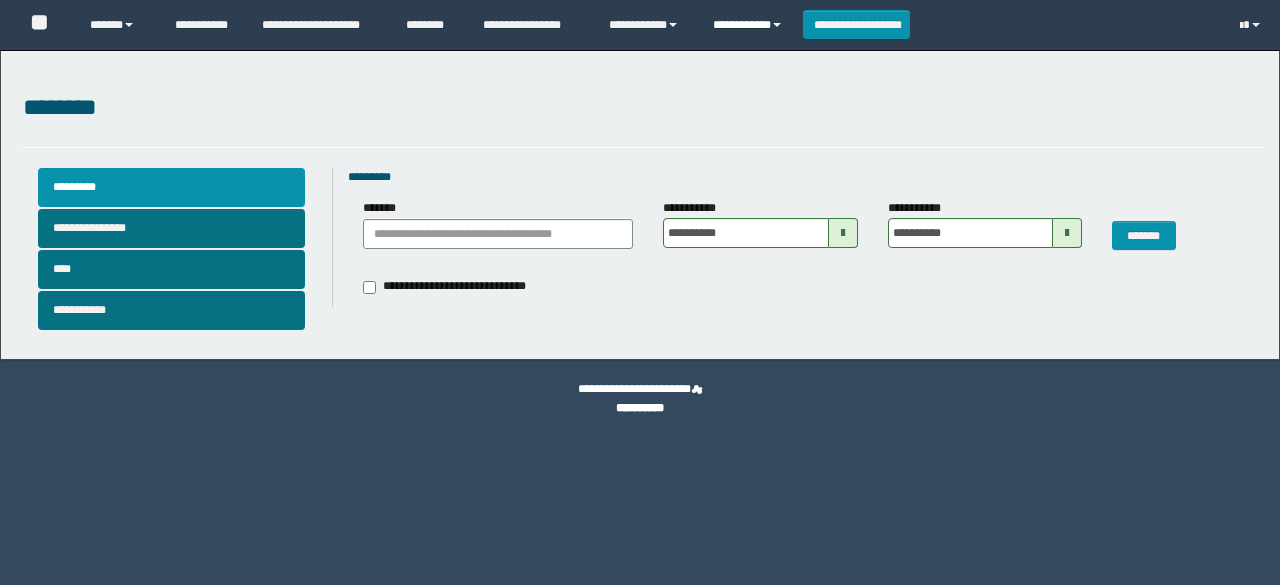 scroll, scrollTop: 0, scrollLeft: 0, axis: both 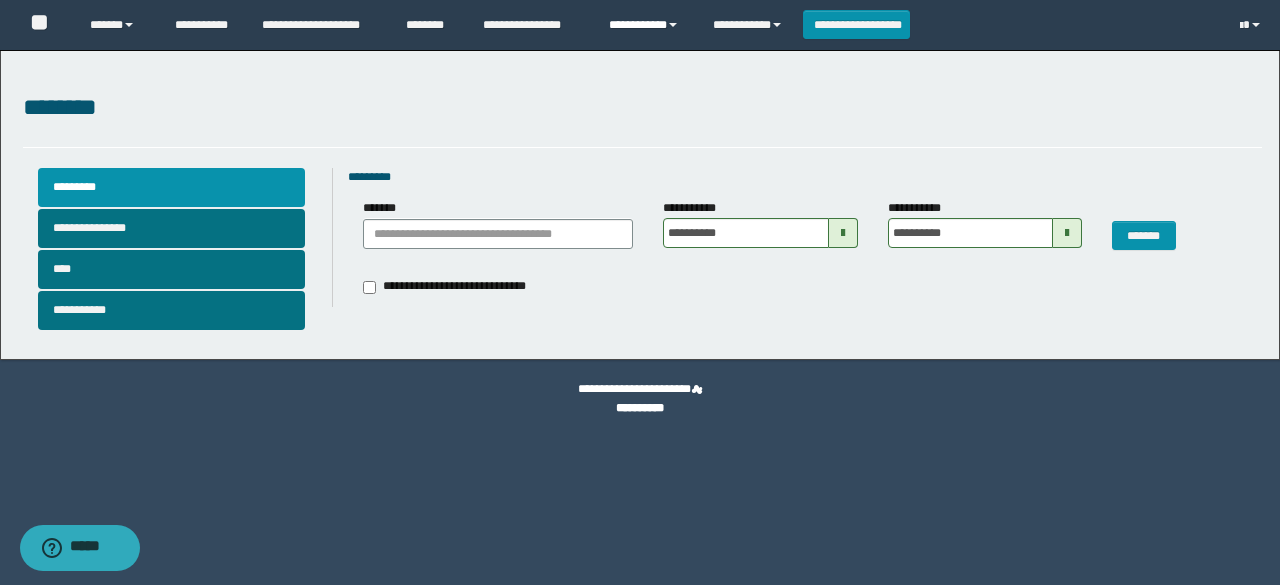 click on "**********" at bounding box center [646, 25] 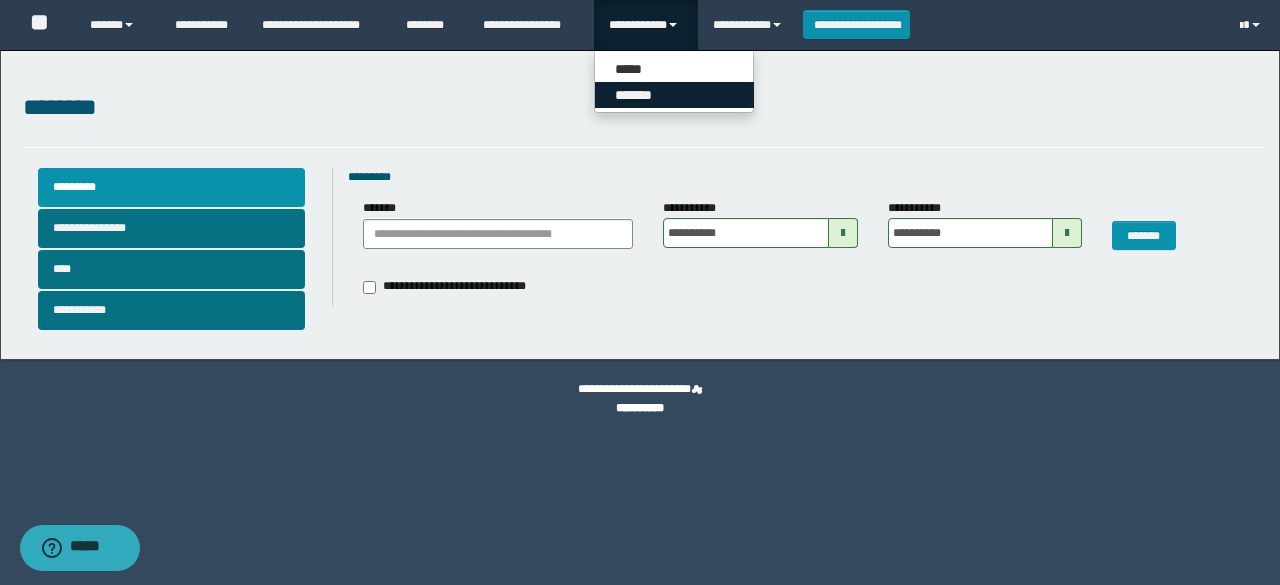 click on "*******" at bounding box center (674, 95) 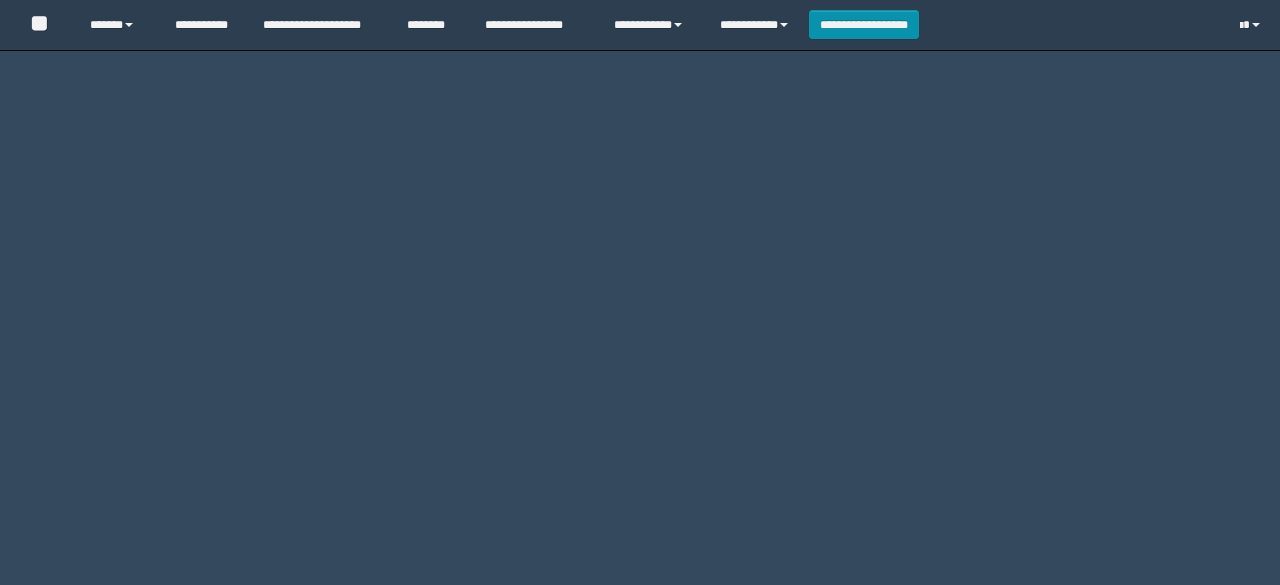 scroll, scrollTop: 0, scrollLeft: 0, axis: both 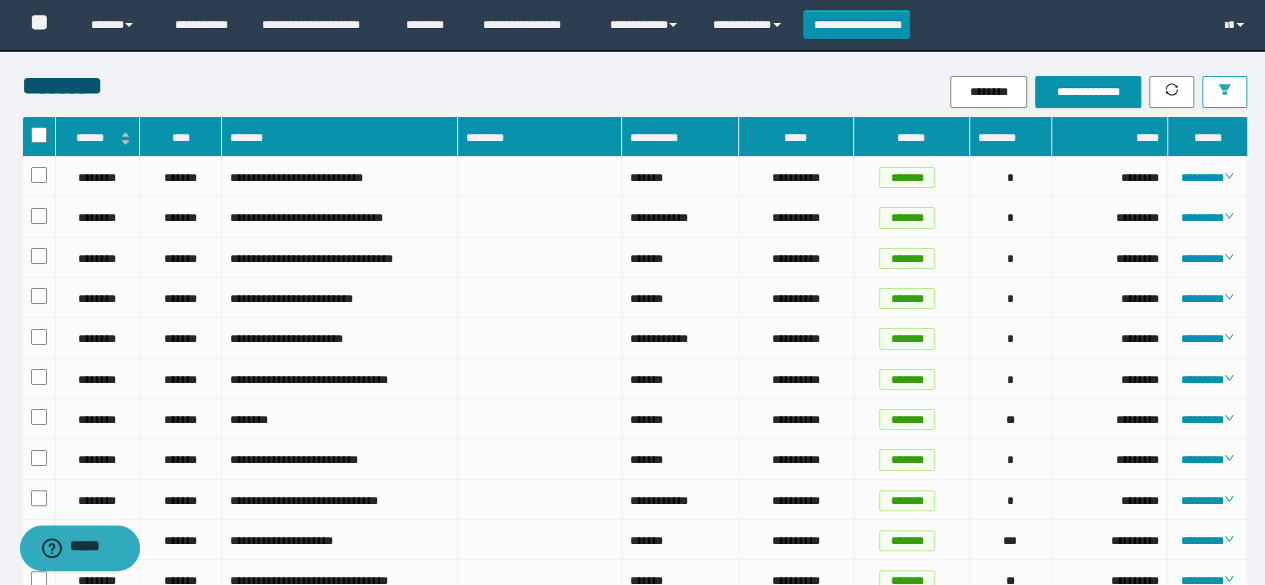 click 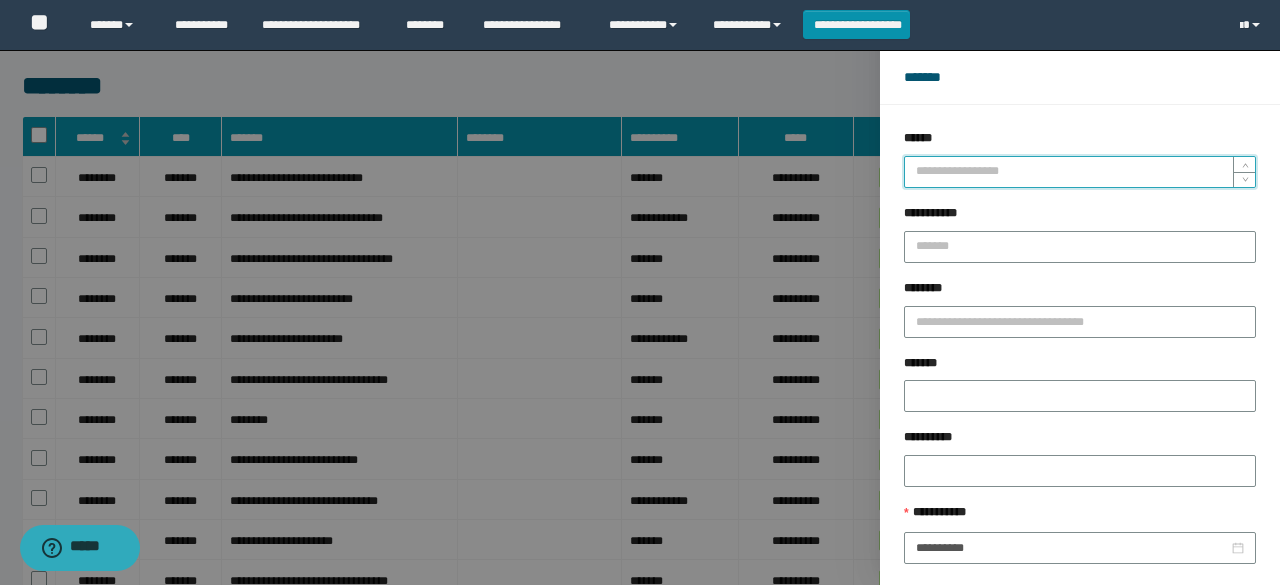 click on "******" at bounding box center (1080, 172) 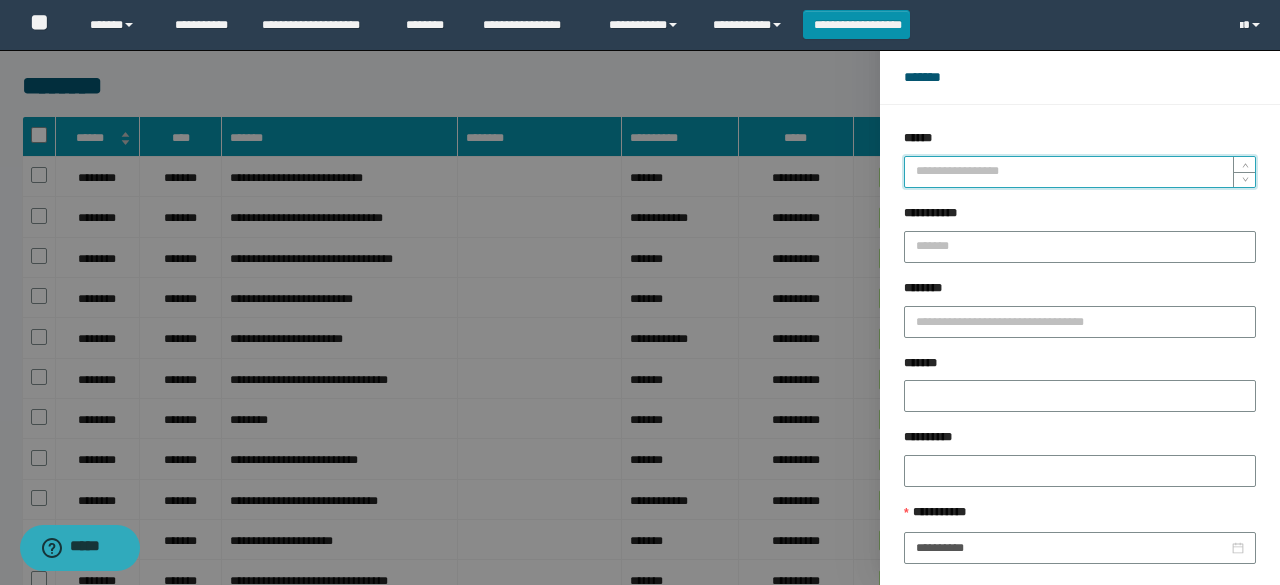 type on "*" 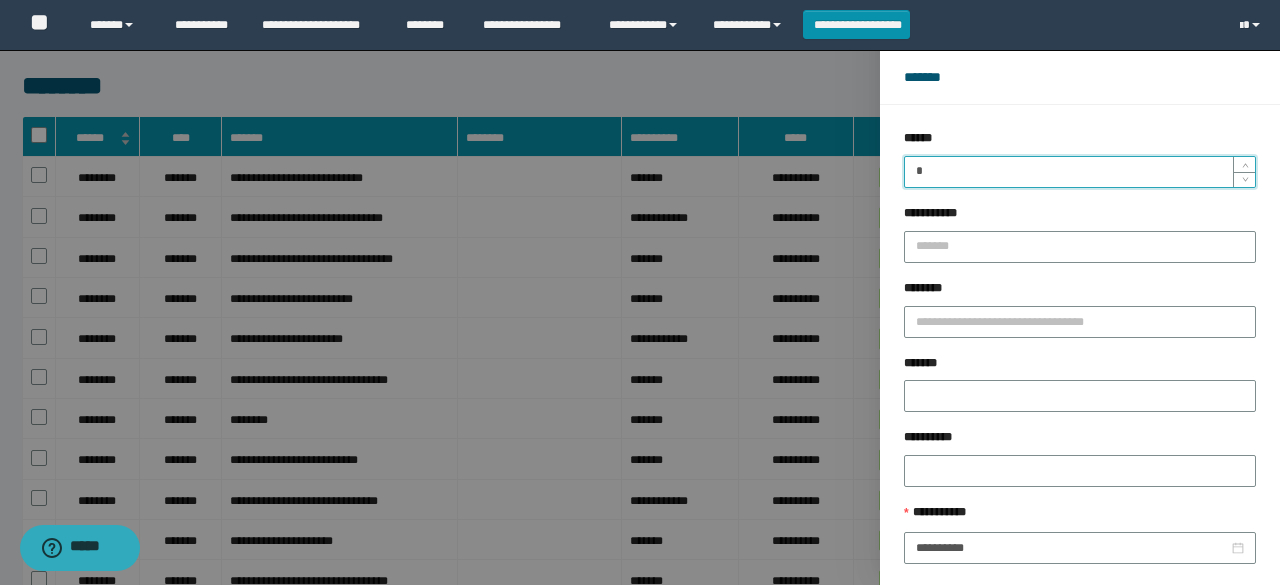 type 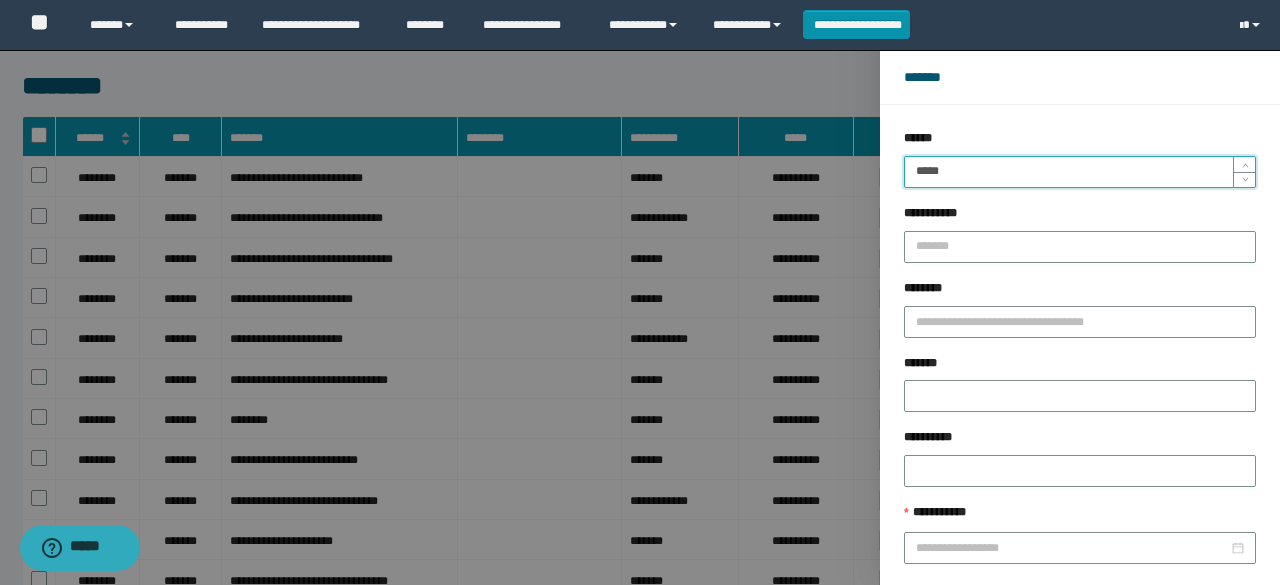 type on "*****" 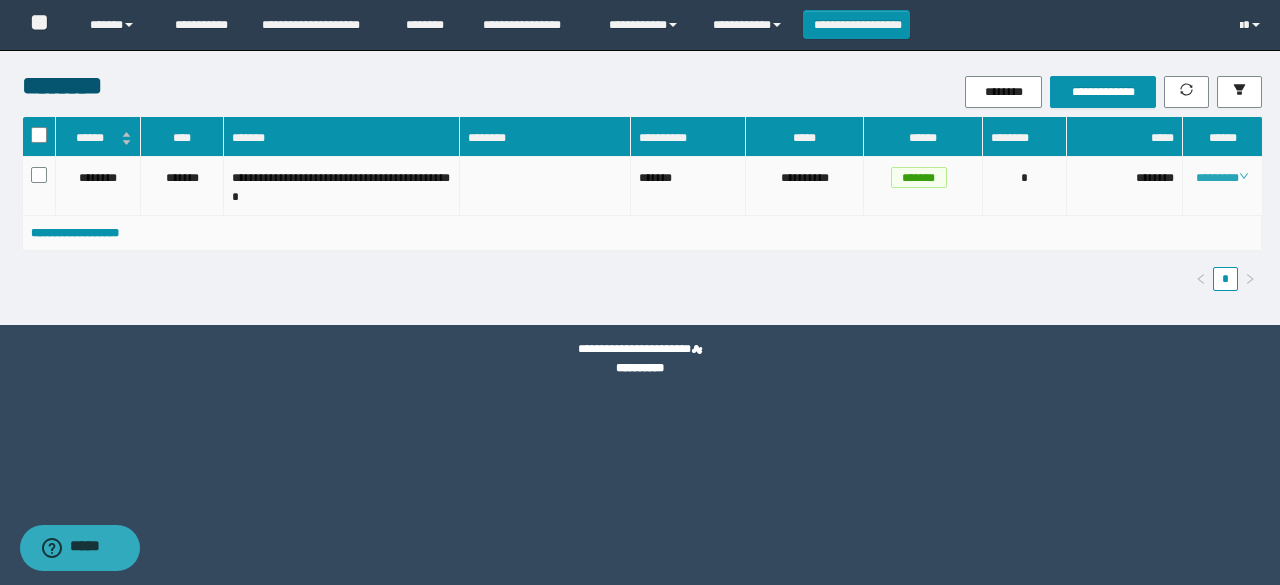 click 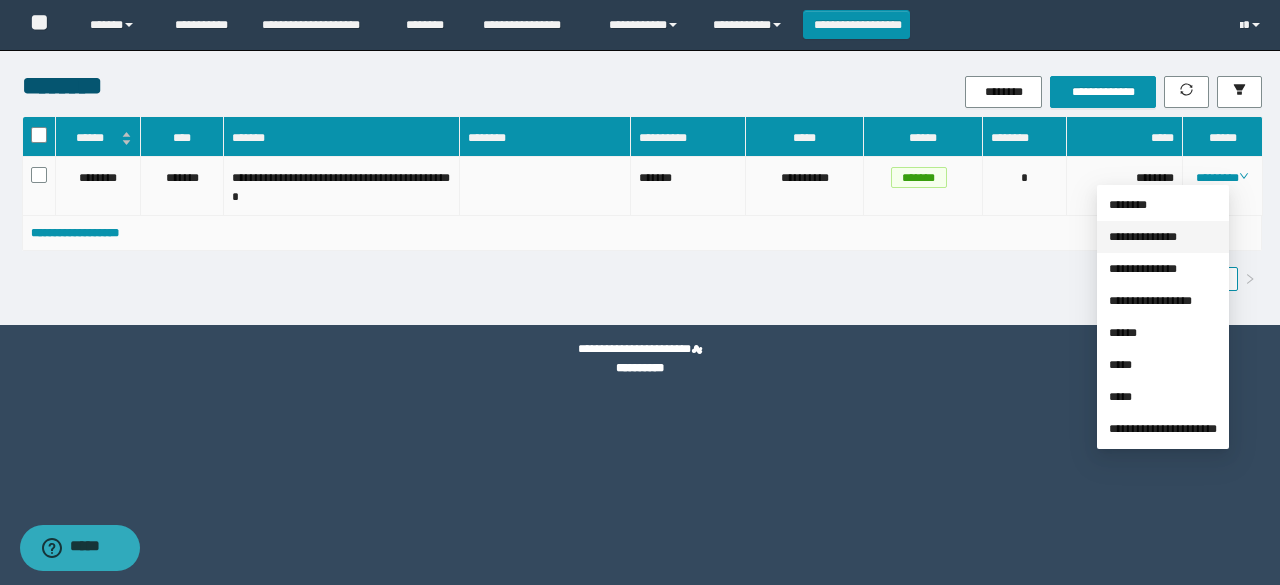 click on "**********" at bounding box center [1143, 237] 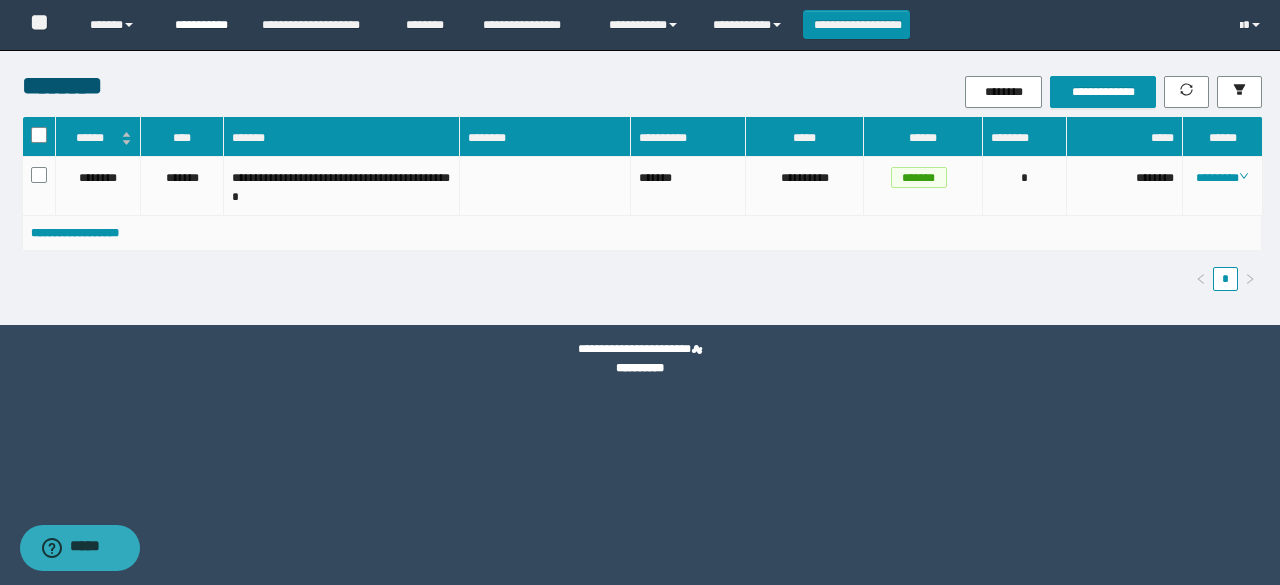 click on "**********" at bounding box center (203, 25) 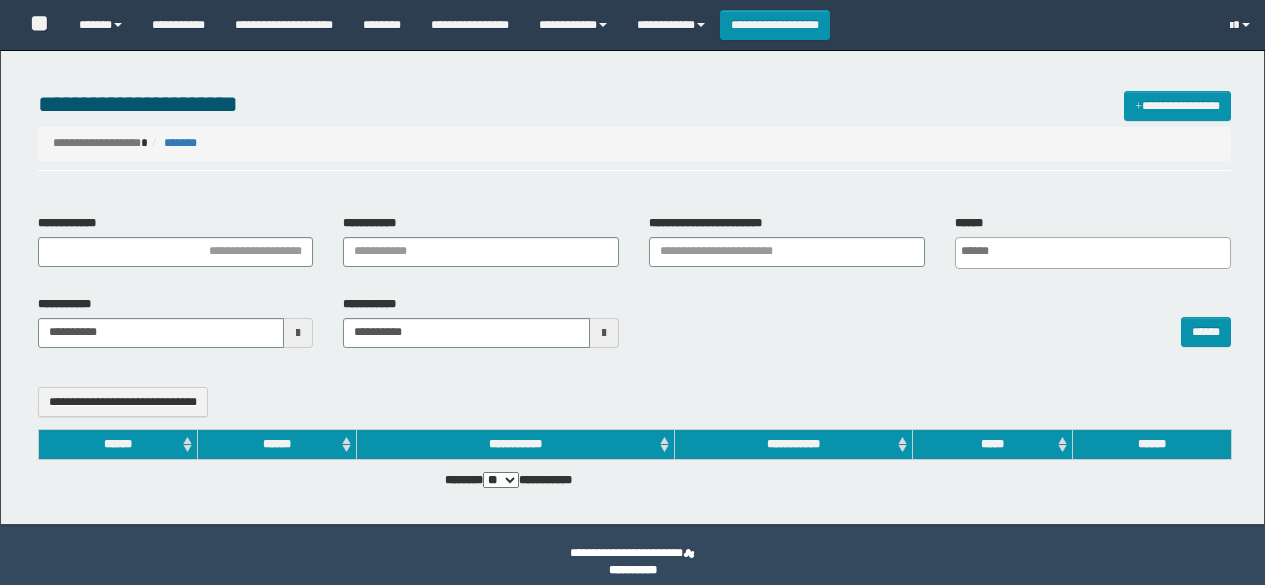 select 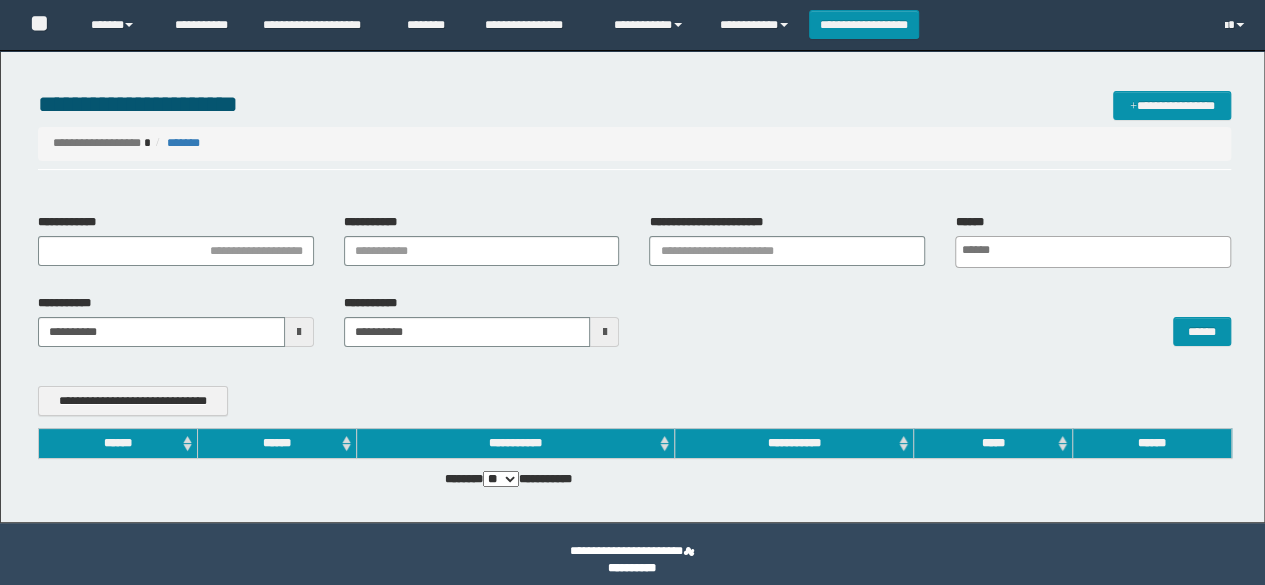 scroll, scrollTop: 0, scrollLeft: 0, axis: both 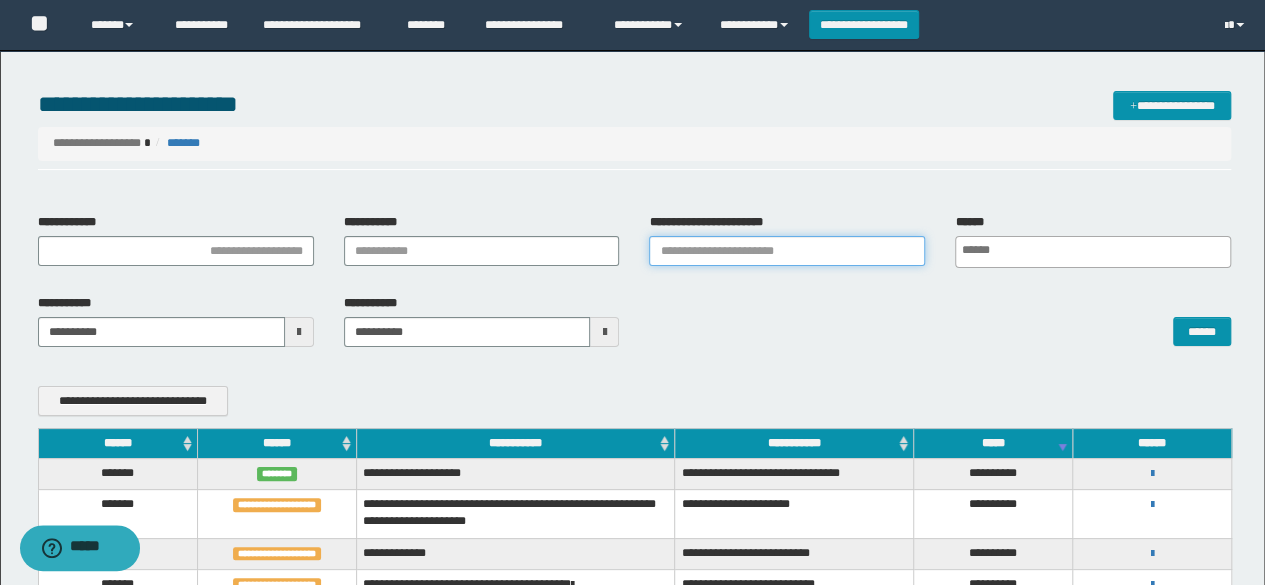 click on "**********" at bounding box center [787, 251] 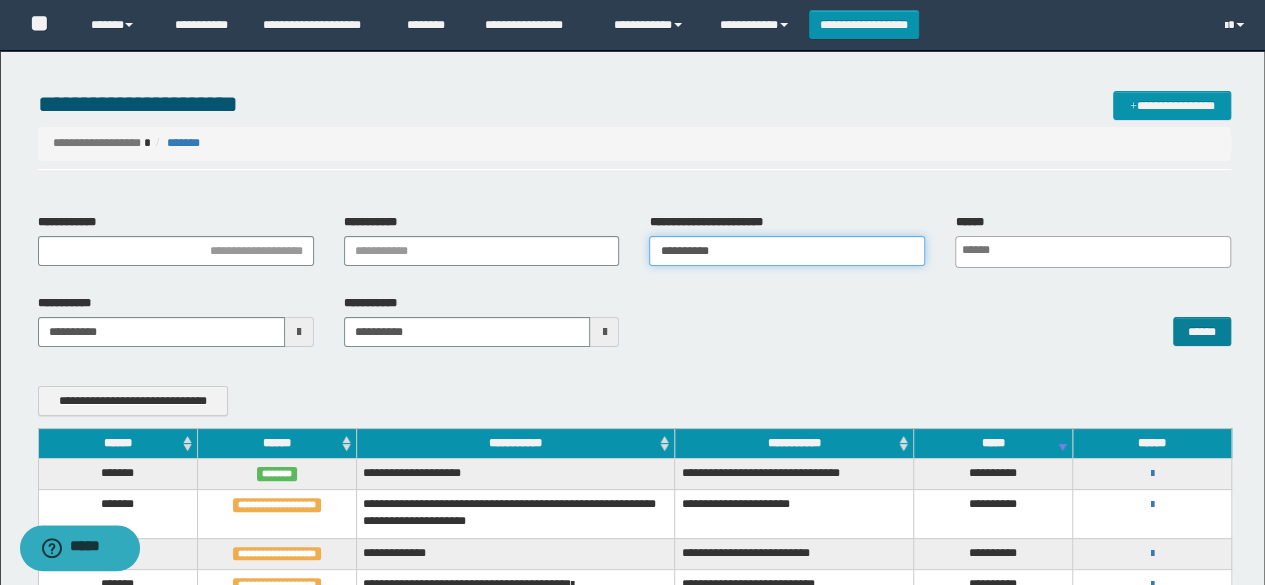 type on "**********" 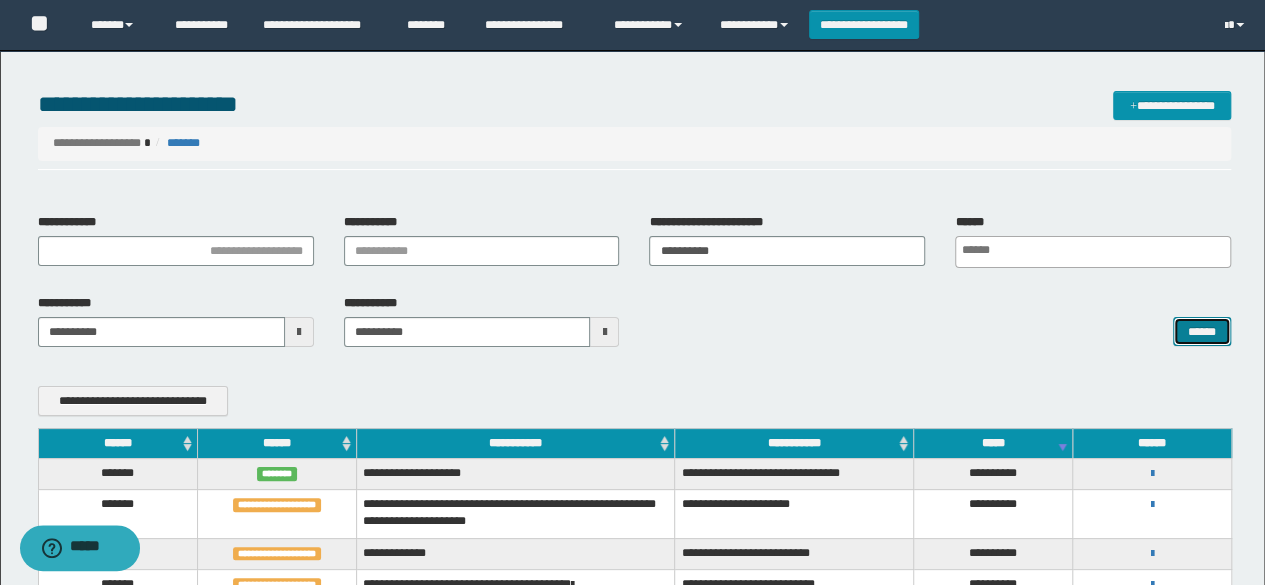 click on "******" at bounding box center (1202, 331) 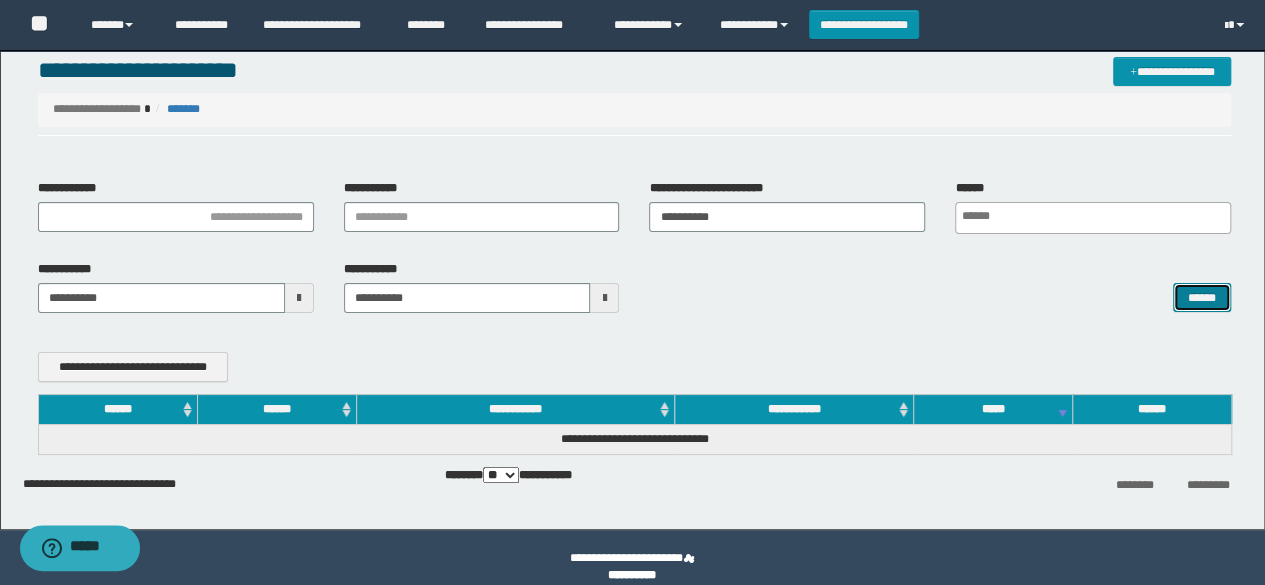 scroll, scrollTop: 52, scrollLeft: 0, axis: vertical 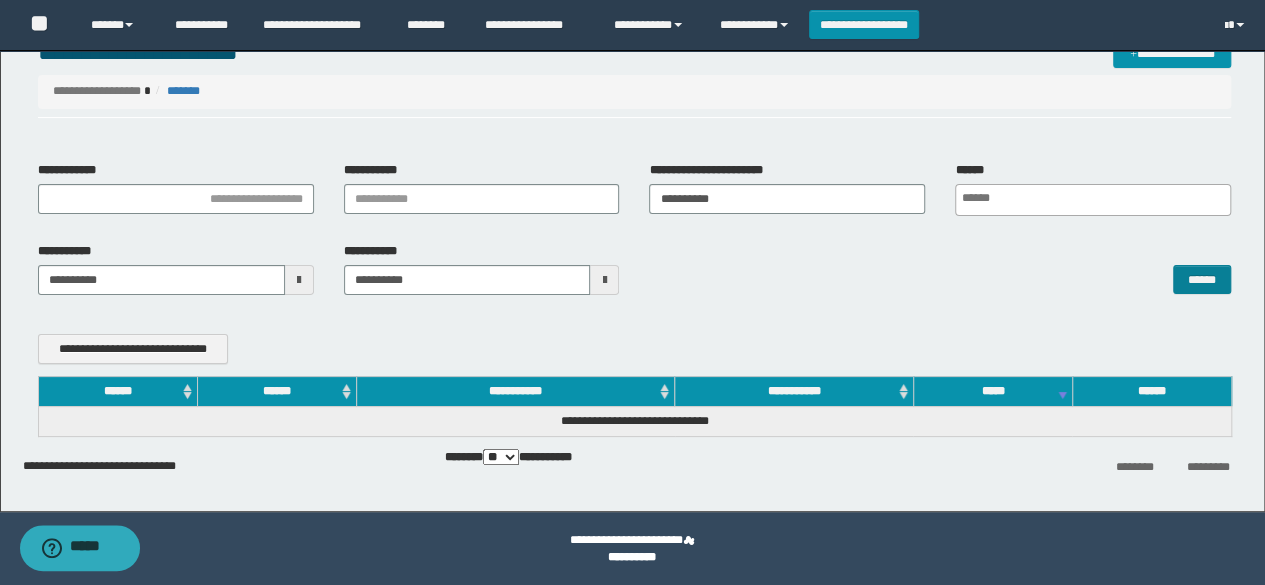 click on "**********" at bounding box center [635, 276] 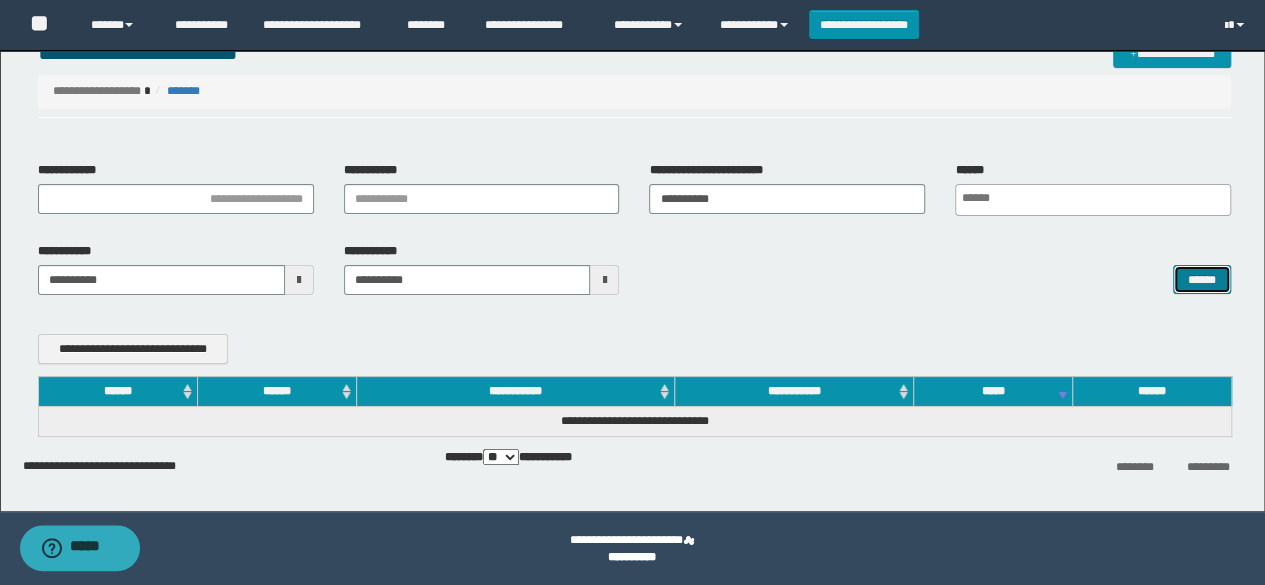 click on "******" at bounding box center [1202, 279] 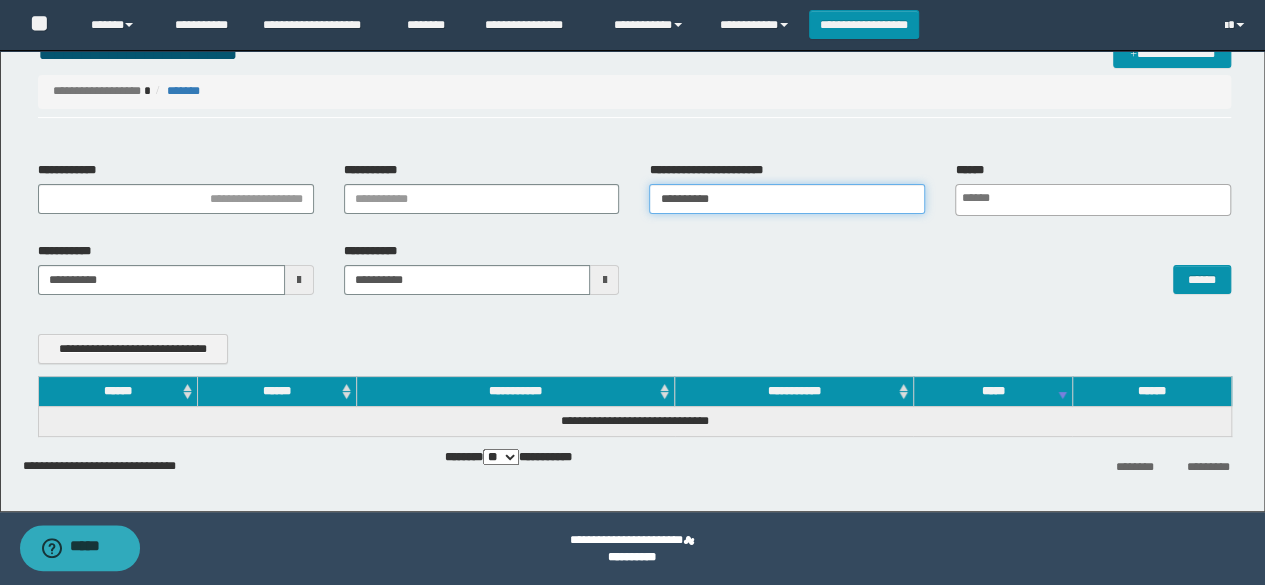 drag, startPoint x: 808, startPoint y: 204, endPoint x: 184, endPoint y: 180, distance: 624.46136 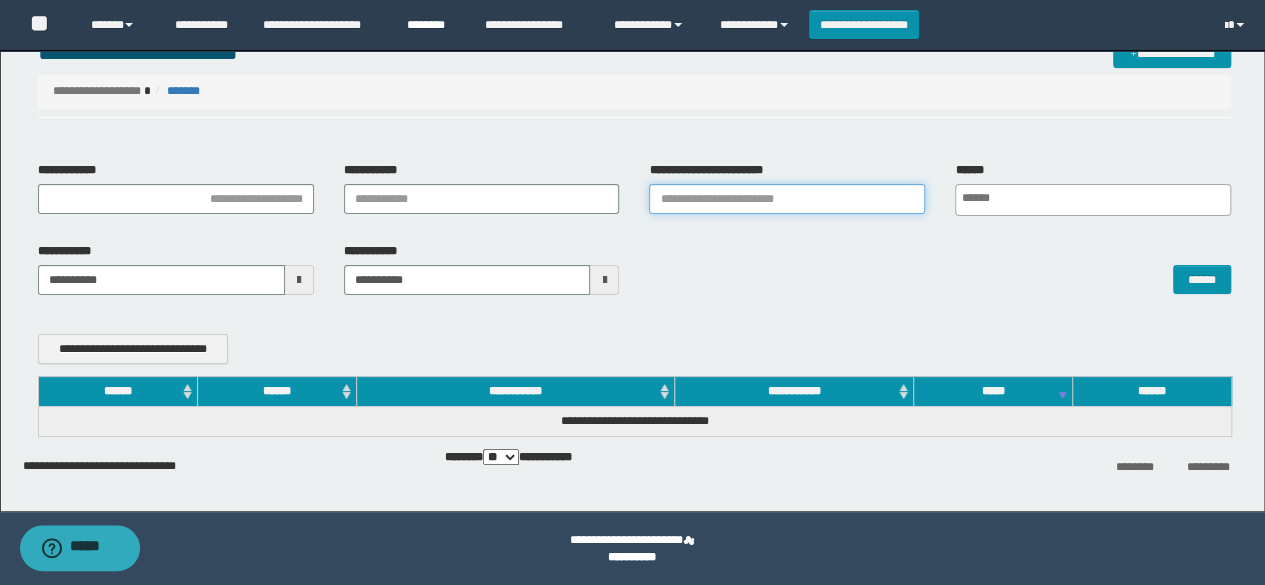 type 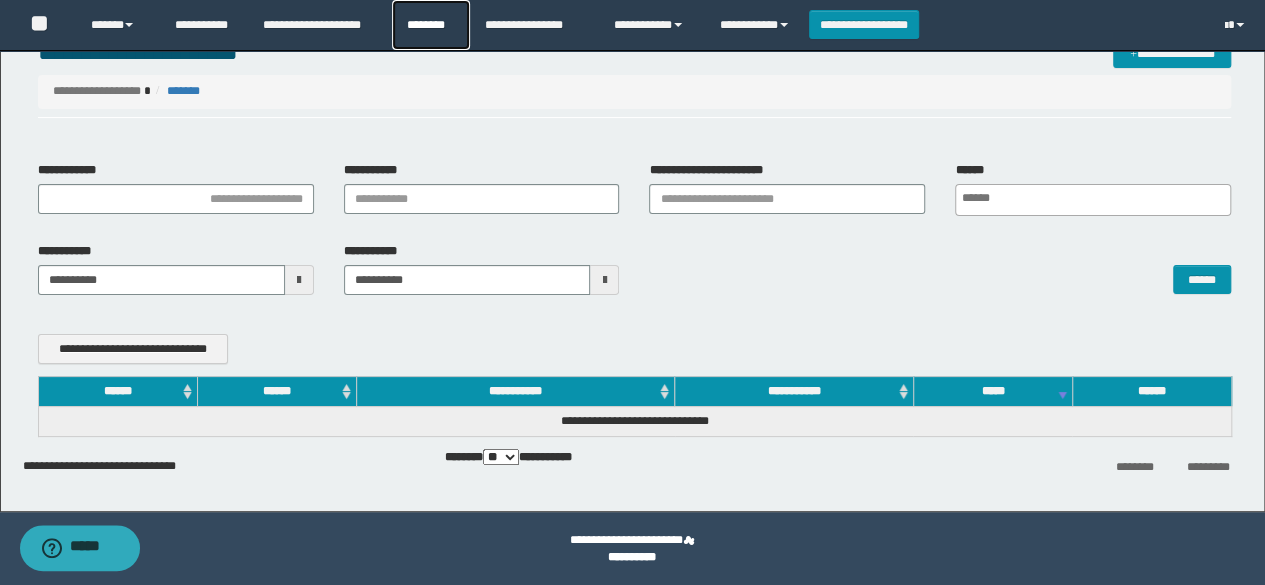 click on "********" at bounding box center (431, 25) 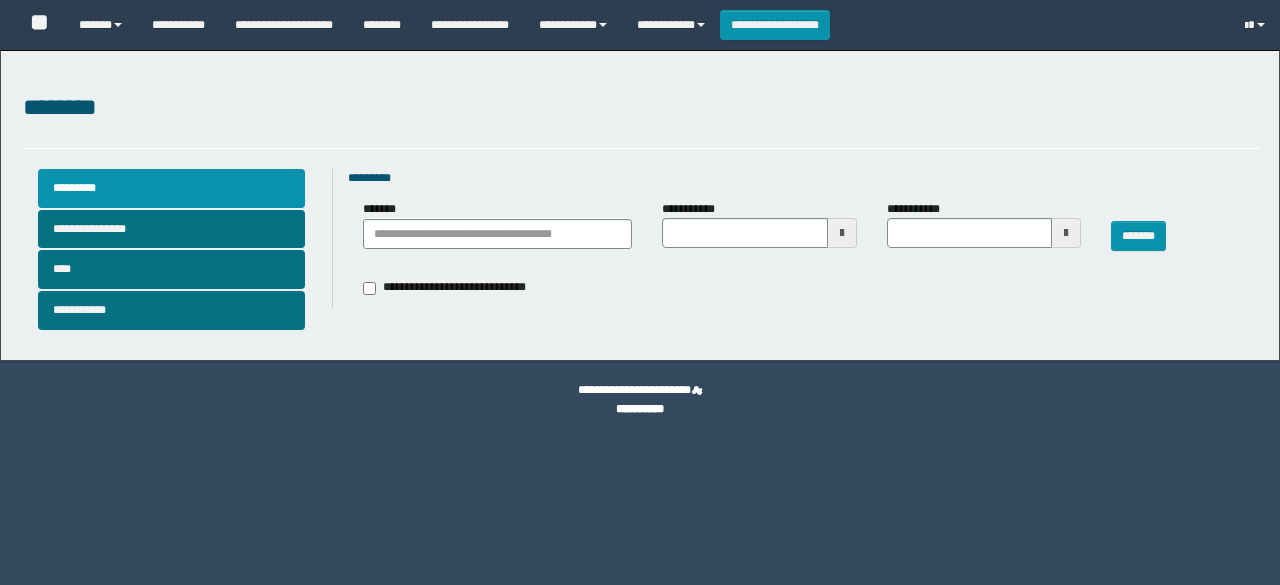 scroll, scrollTop: 0, scrollLeft: 0, axis: both 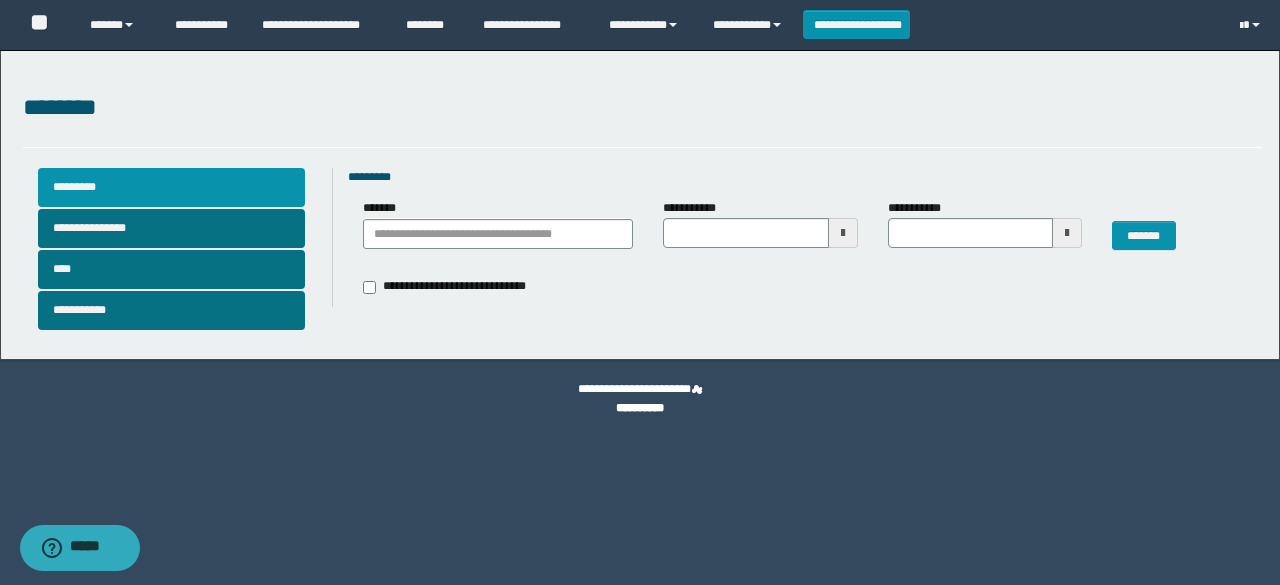 click on "*********" at bounding box center [172, 187] 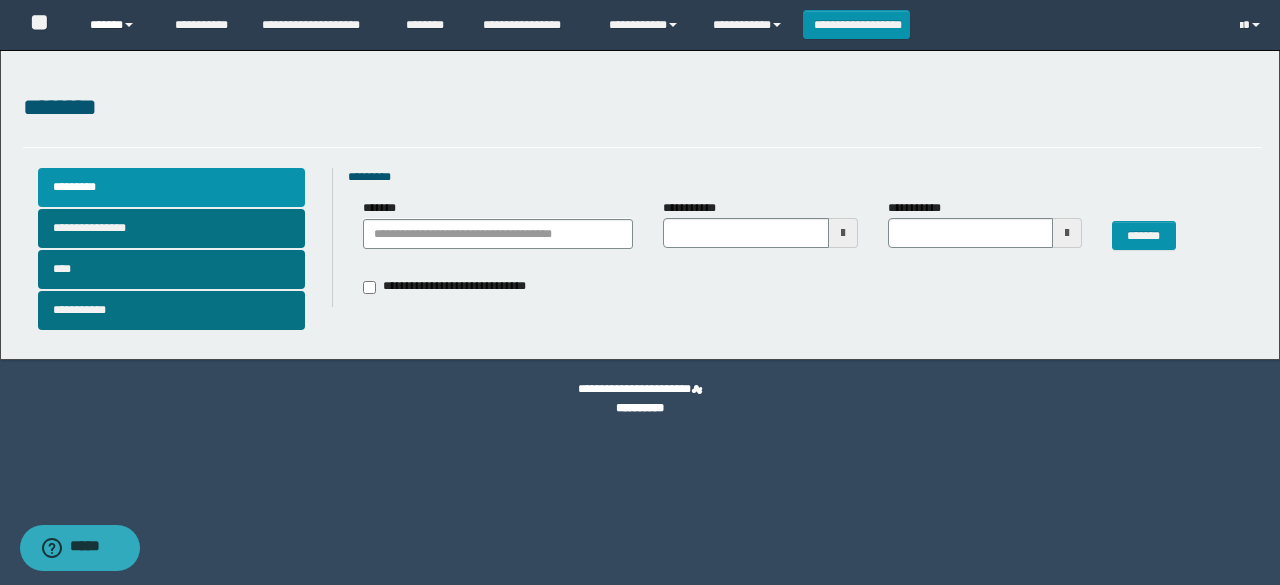 click on "******" at bounding box center (117, 25) 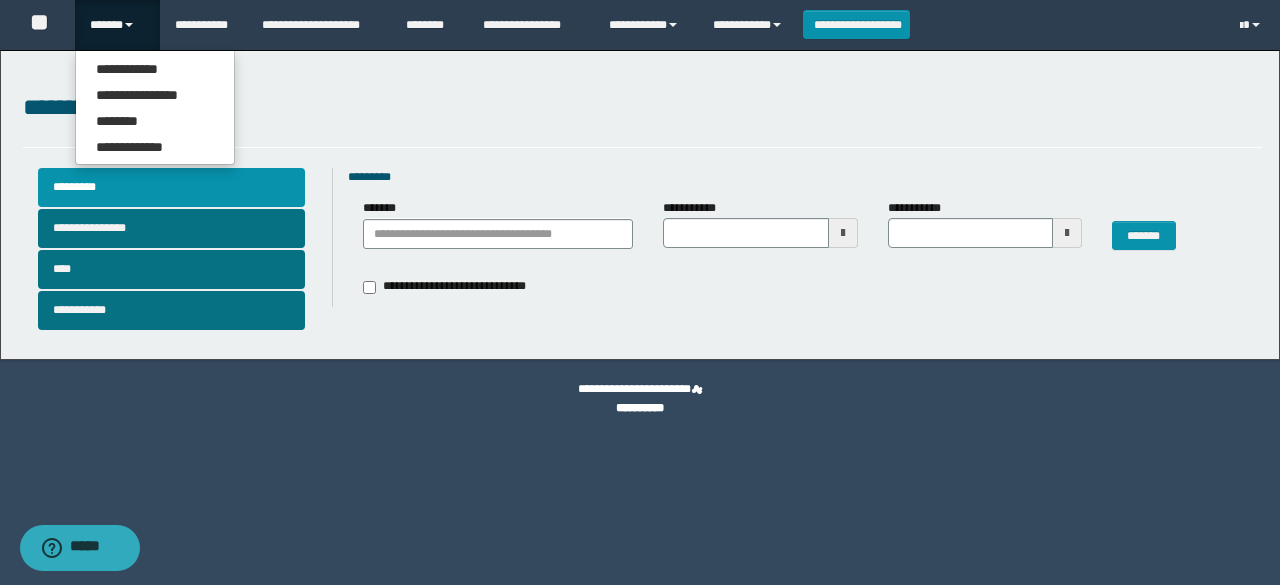 click on "********" at bounding box center (642, 108) 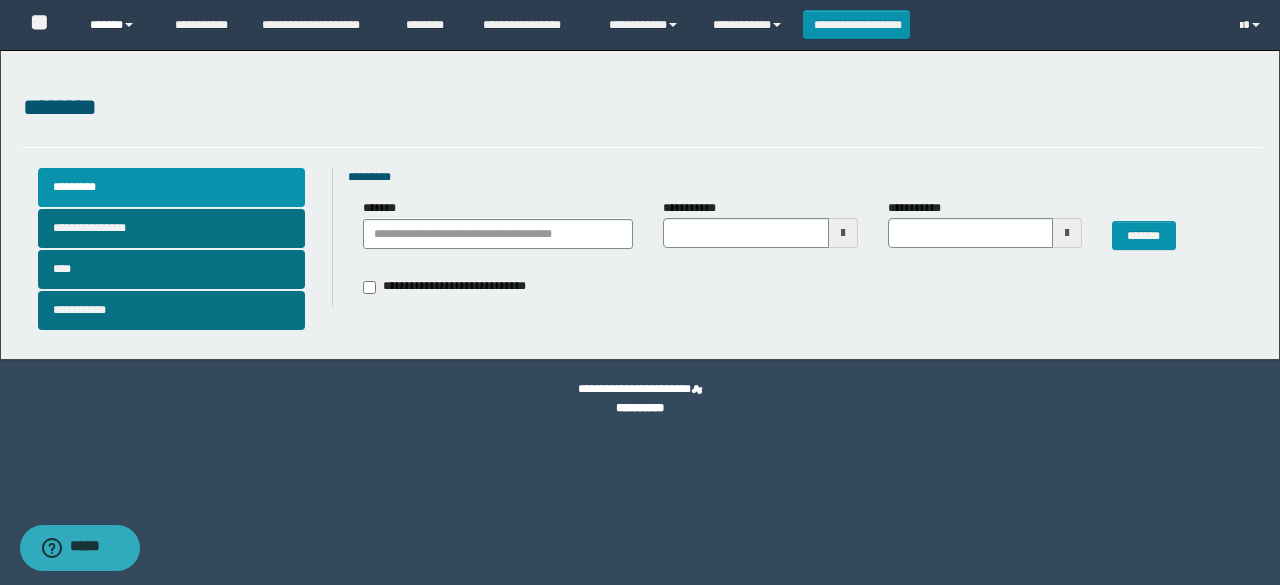 click on "******" at bounding box center (117, 25) 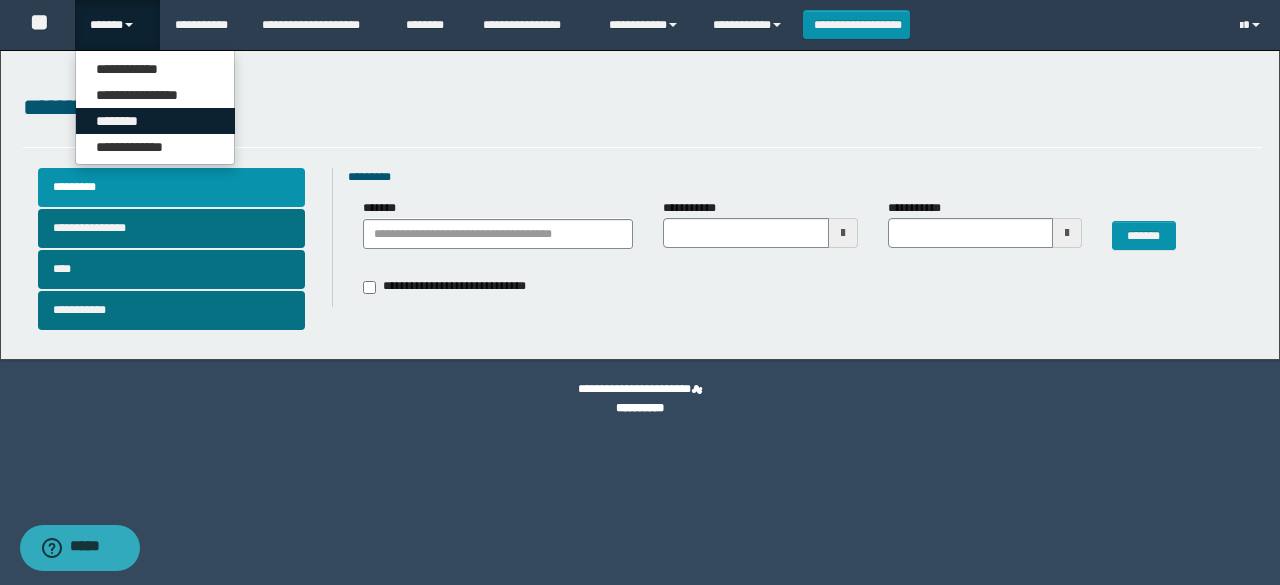 click on "********" at bounding box center [155, 121] 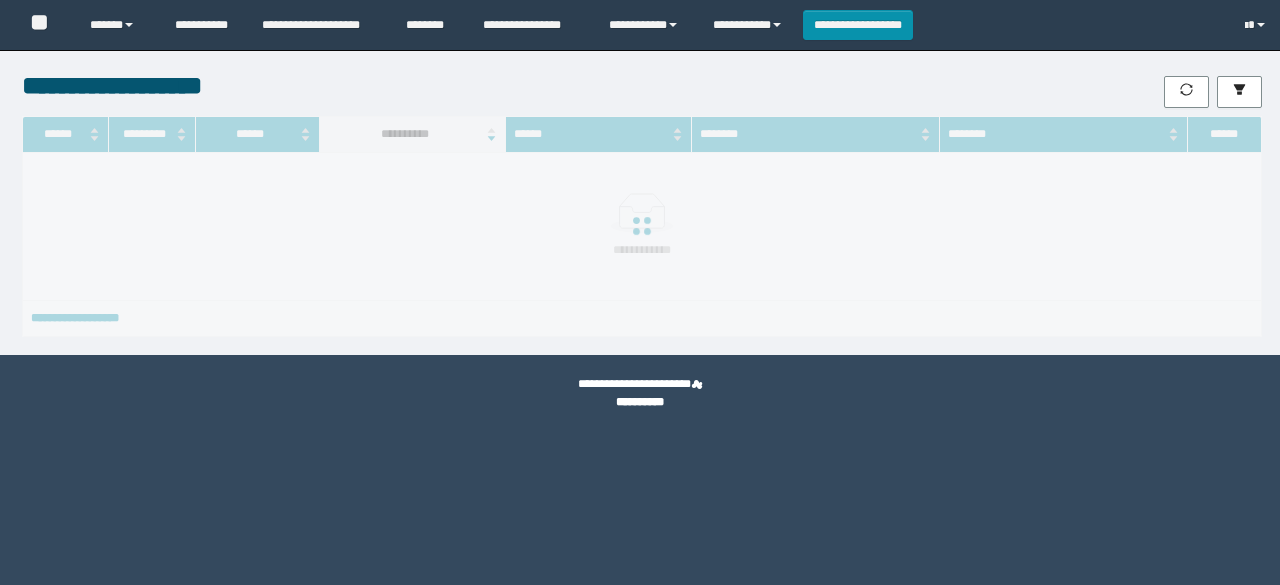 scroll, scrollTop: 0, scrollLeft: 0, axis: both 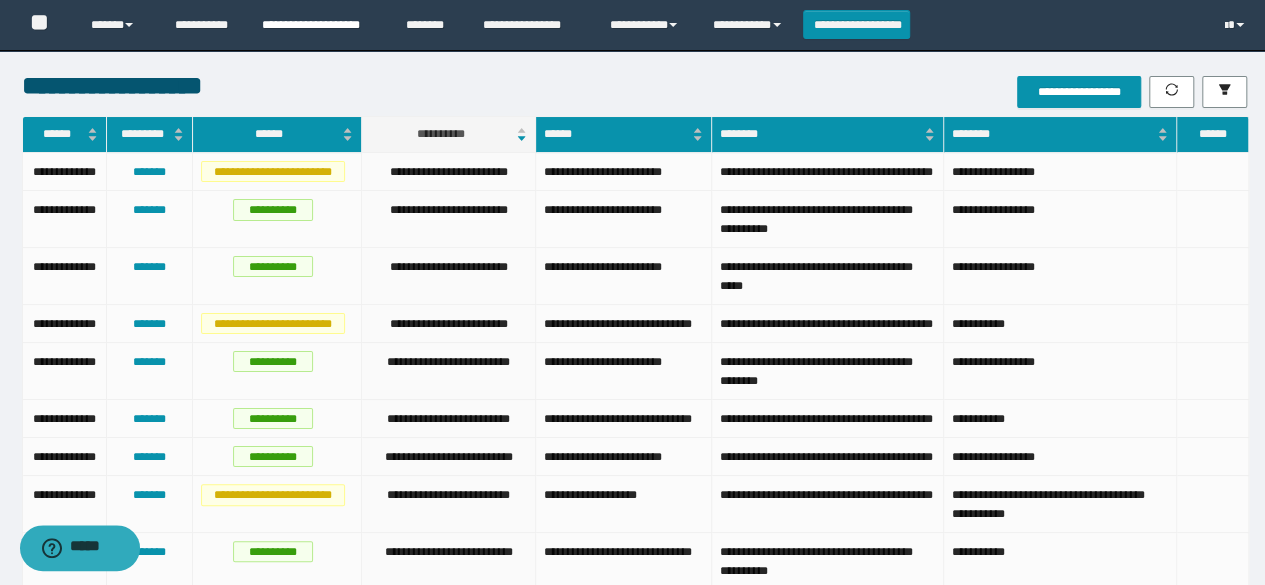 click on "**********" at bounding box center [319, 25] 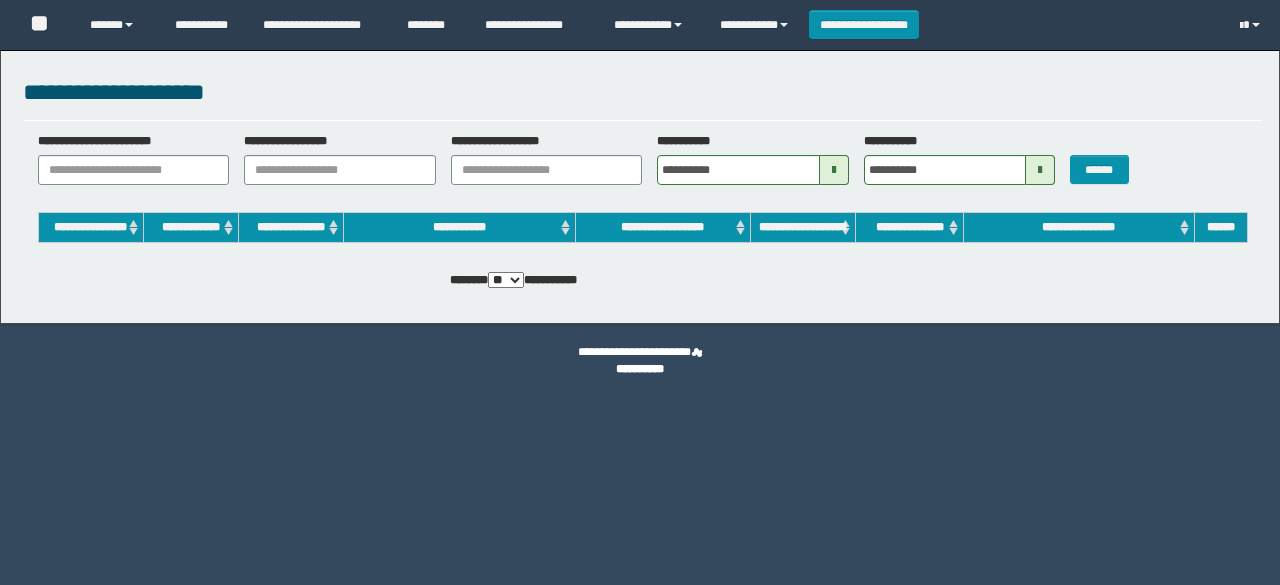 scroll, scrollTop: 0, scrollLeft: 0, axis: both 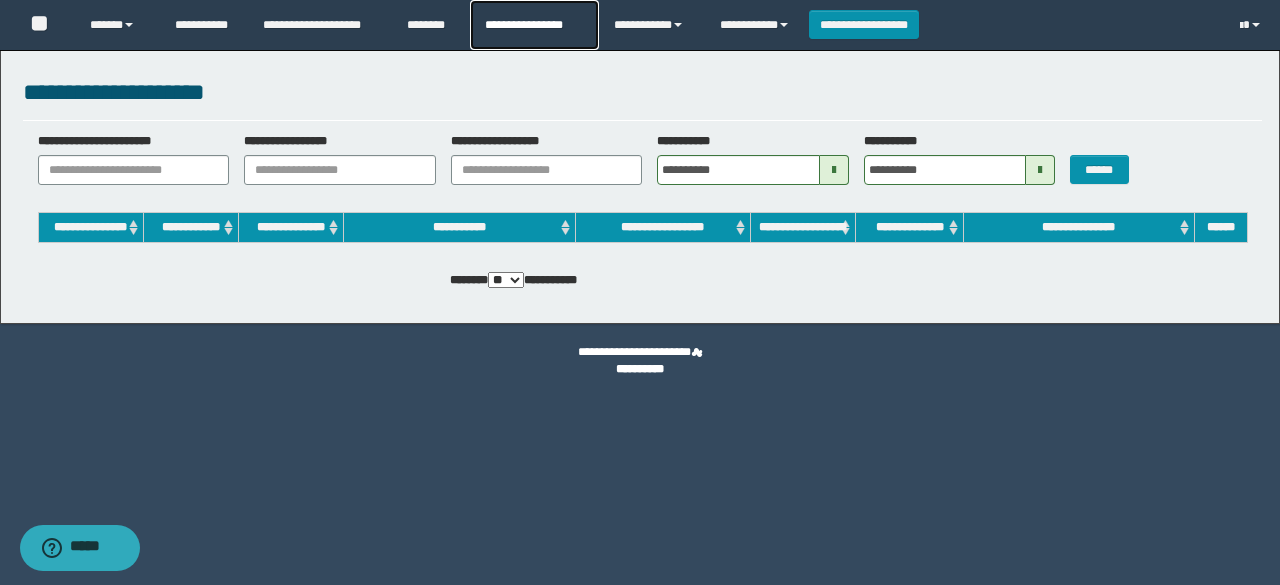 click on "**********" at bounding box center [534, 25] 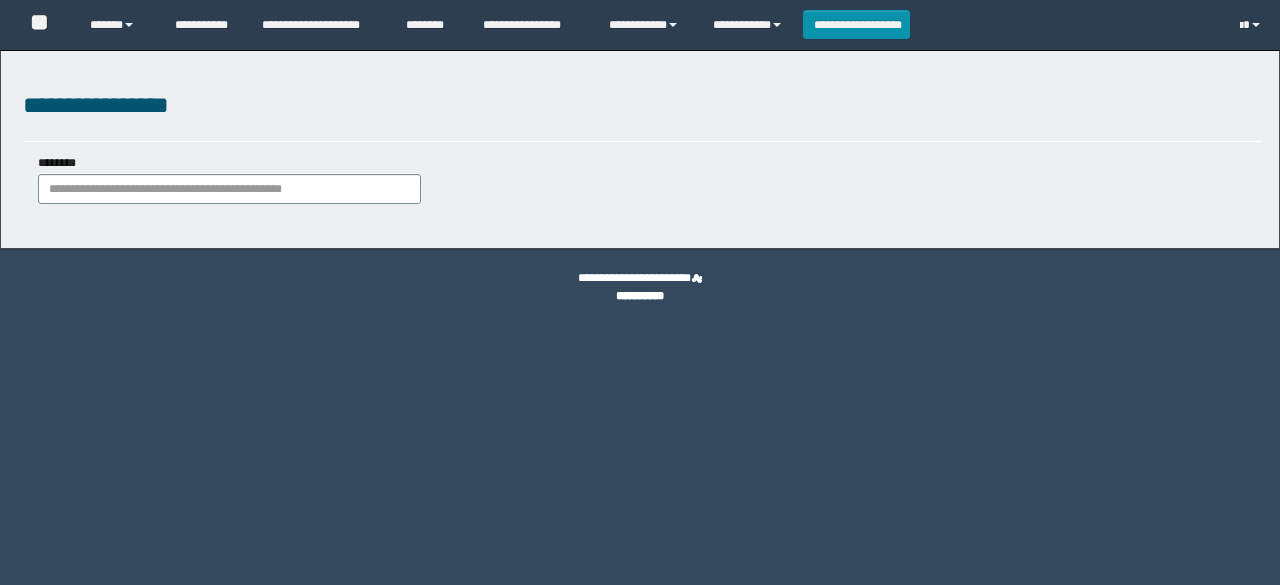 scroll, scrollTop: 0, scrollLeft: 0, axis: both 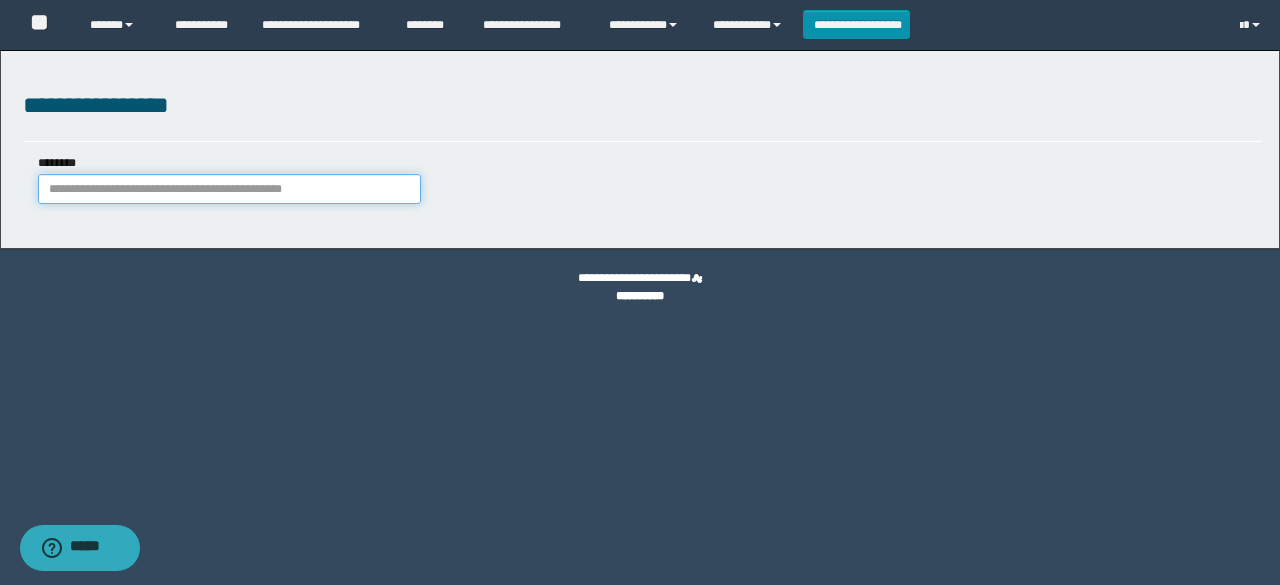paste on "**********" 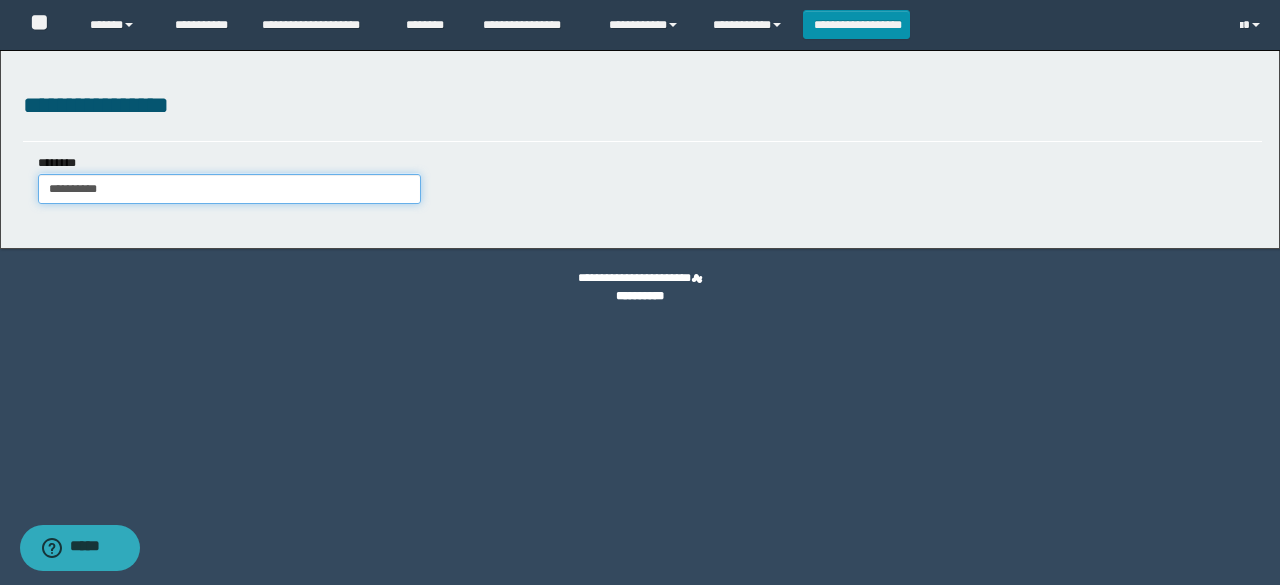 type on "**********" 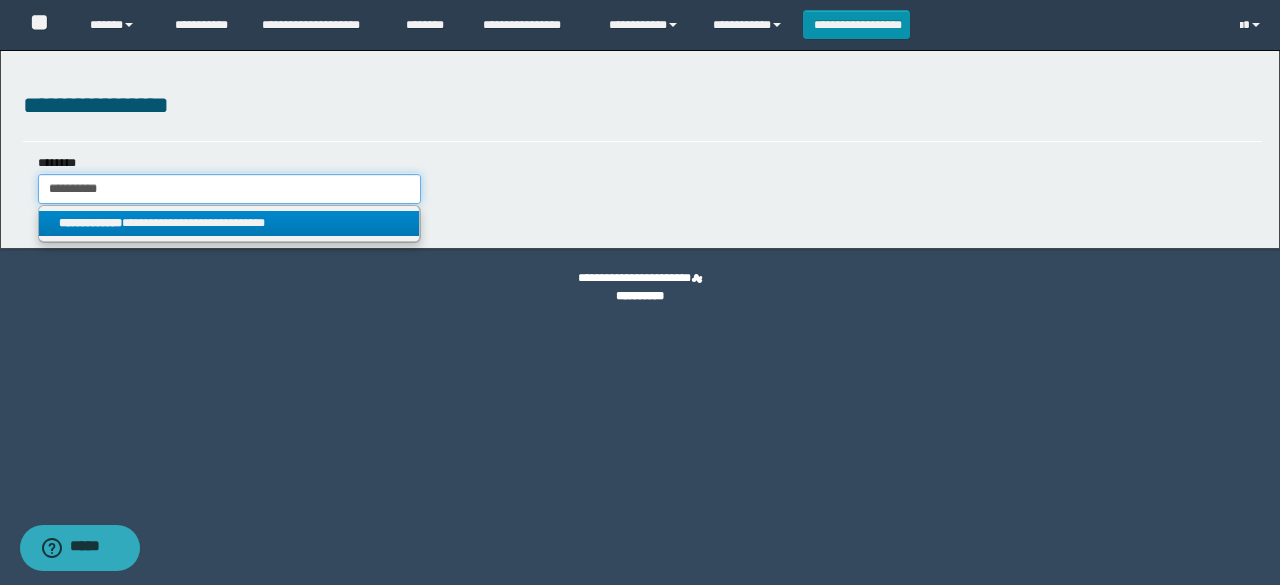 type on "**********" 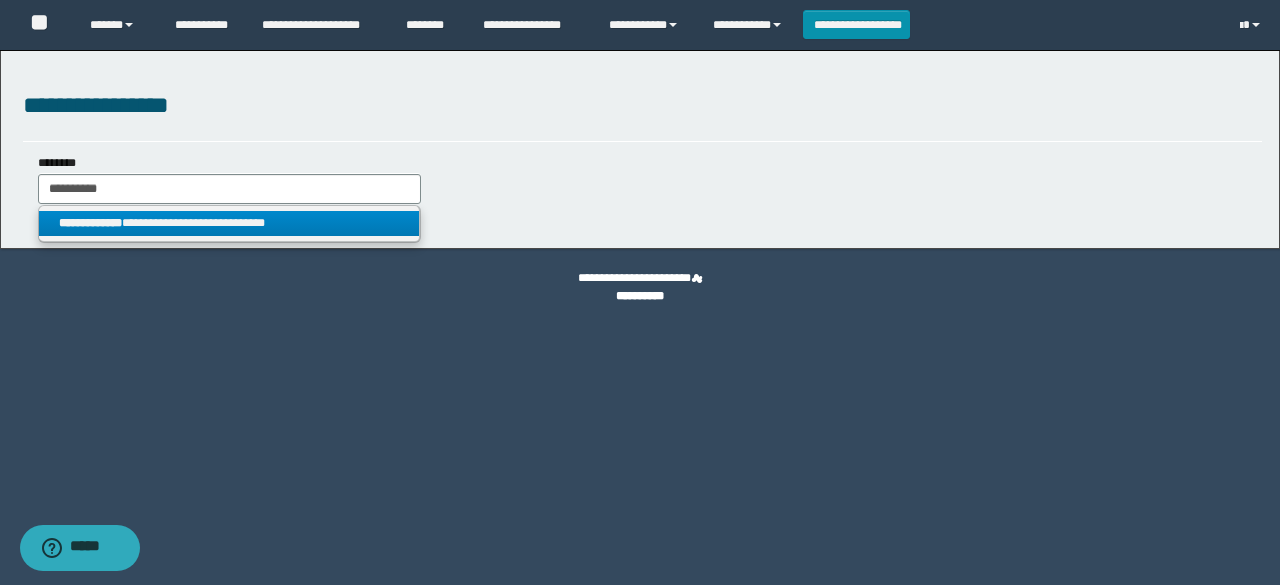 click on "**********" at bounding box center [229, 223] 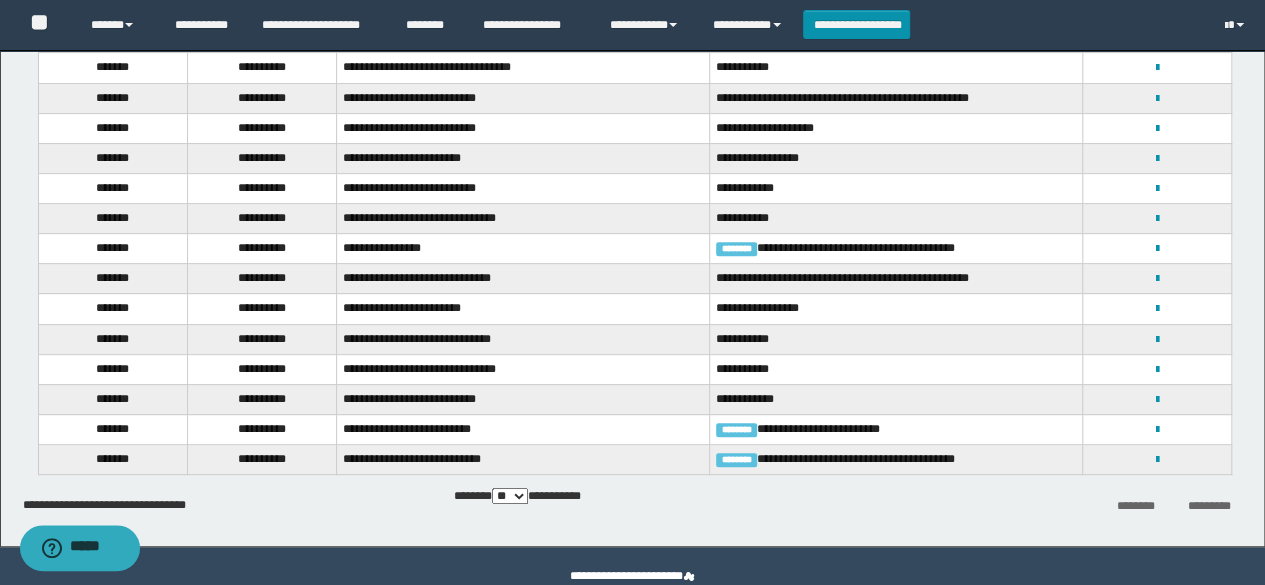 scroll, scrollTop: 289, scrollLeft: 0, axis: vertical 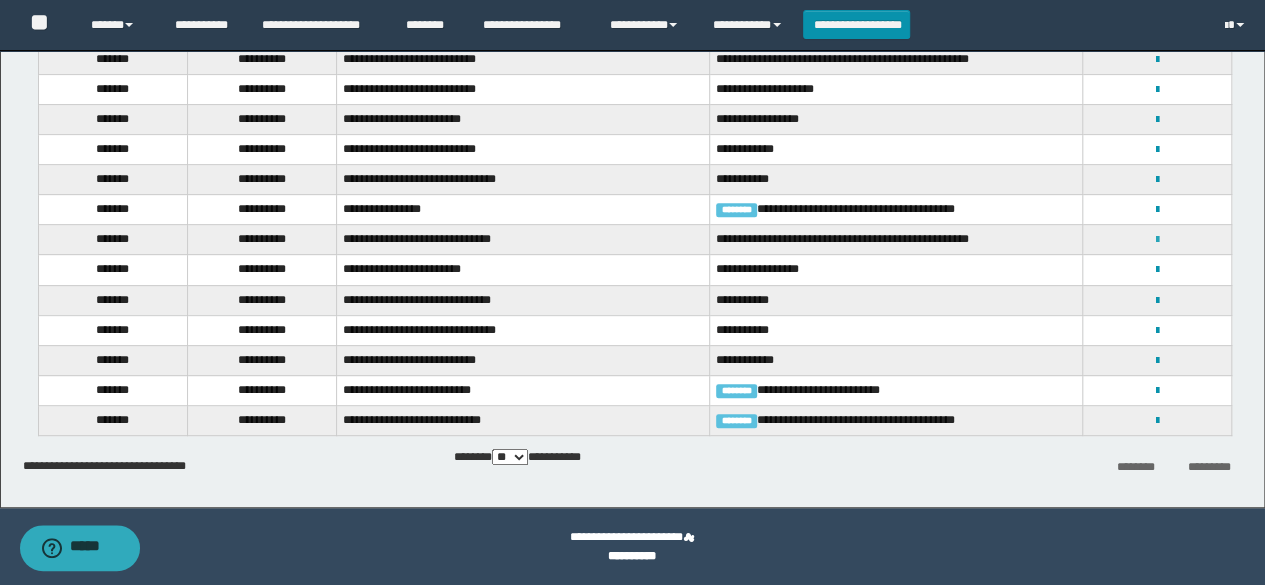 click at bounding box center (1157, 240) 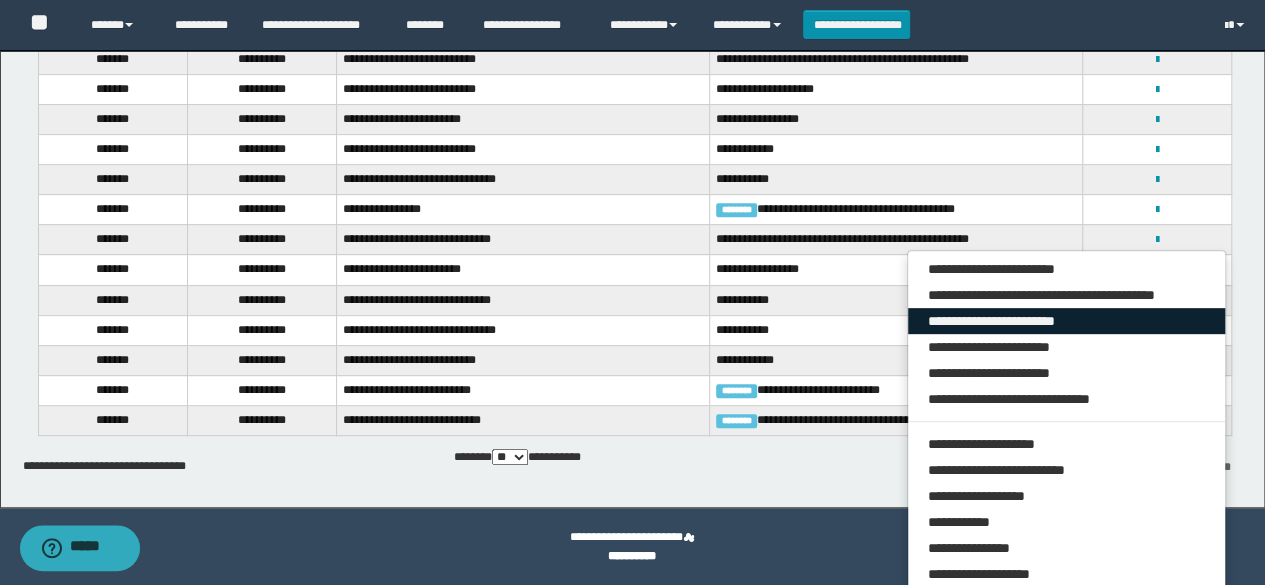 click on "**********" at bounding box center (1067, 321) 